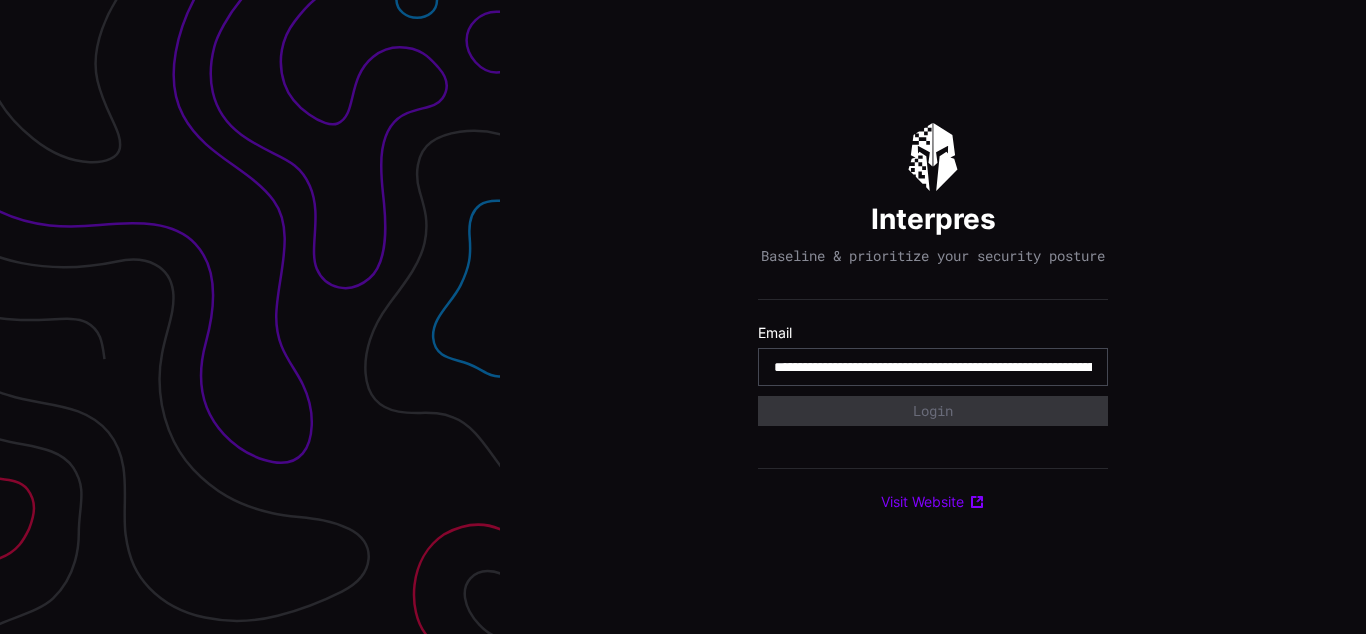 scroll, scrollTop: 0, scrollLeft: 0, axis: both 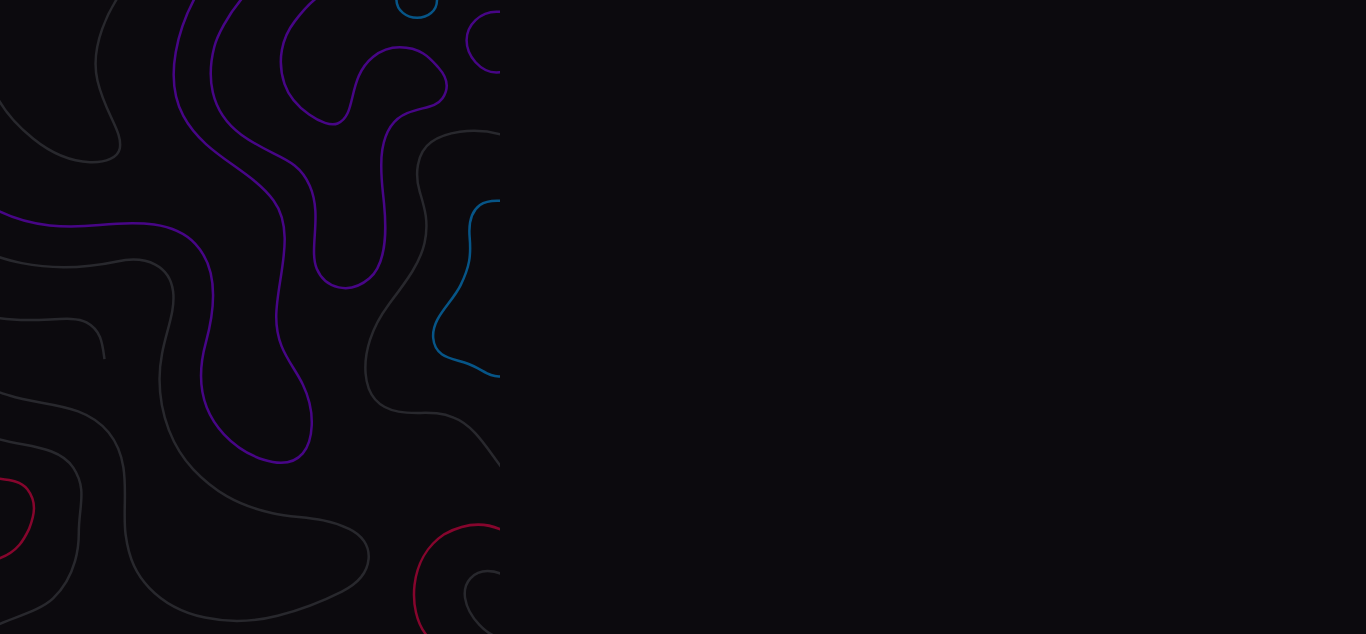 click on "Interpres Baseline & prioritize your security posture Email Login Visit Website" at bounding box center [933, 317] 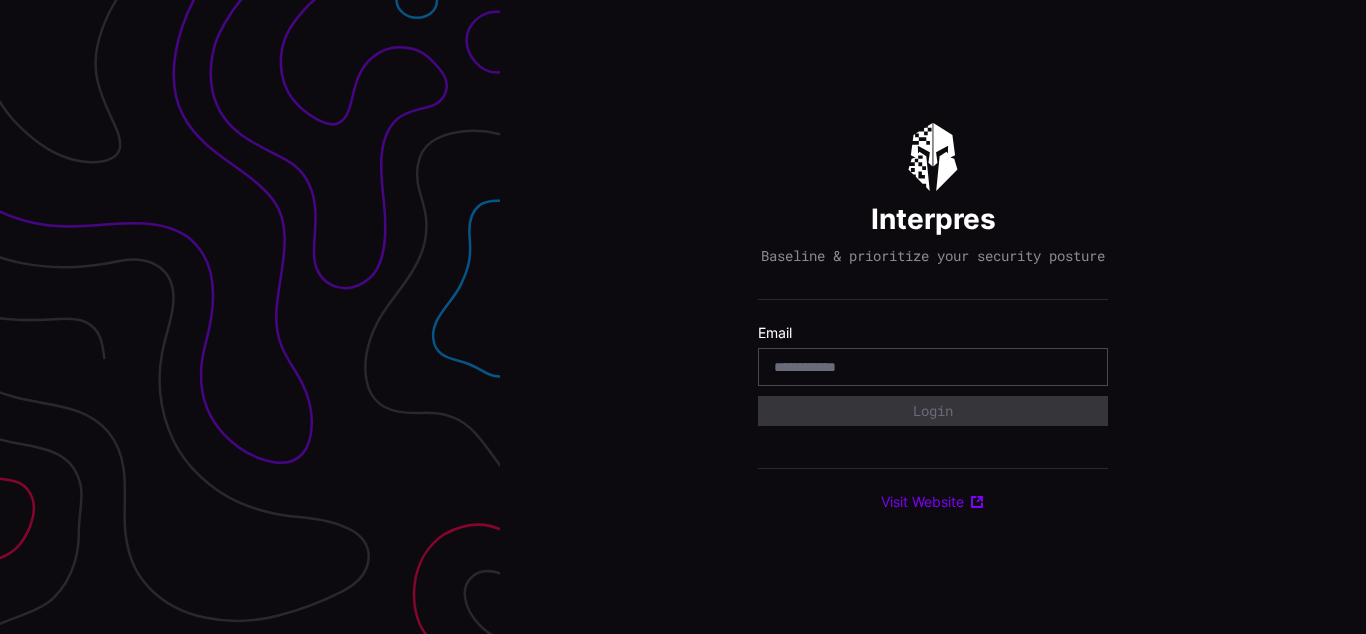 click on "Interpres Baseline & prioritize your security posture Email Login Visit Website" at bounding box center (933, 317) 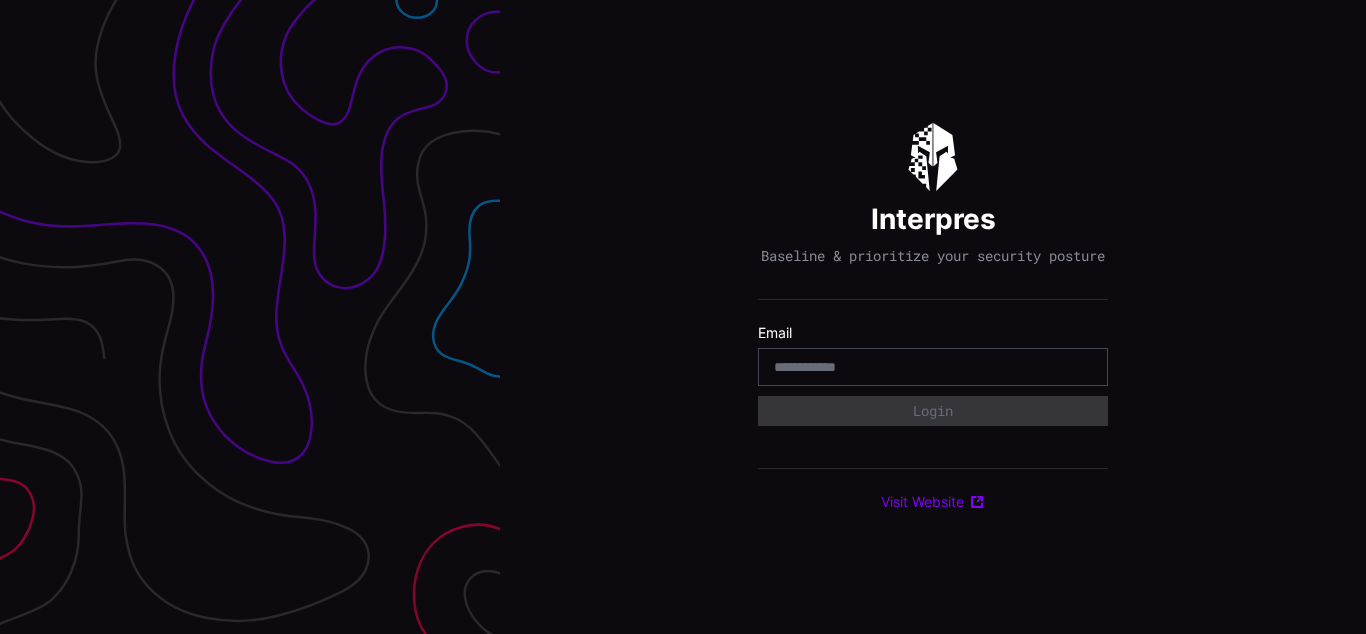 scroll, scrollTop: 0, scrollLeft: 0, axis: both 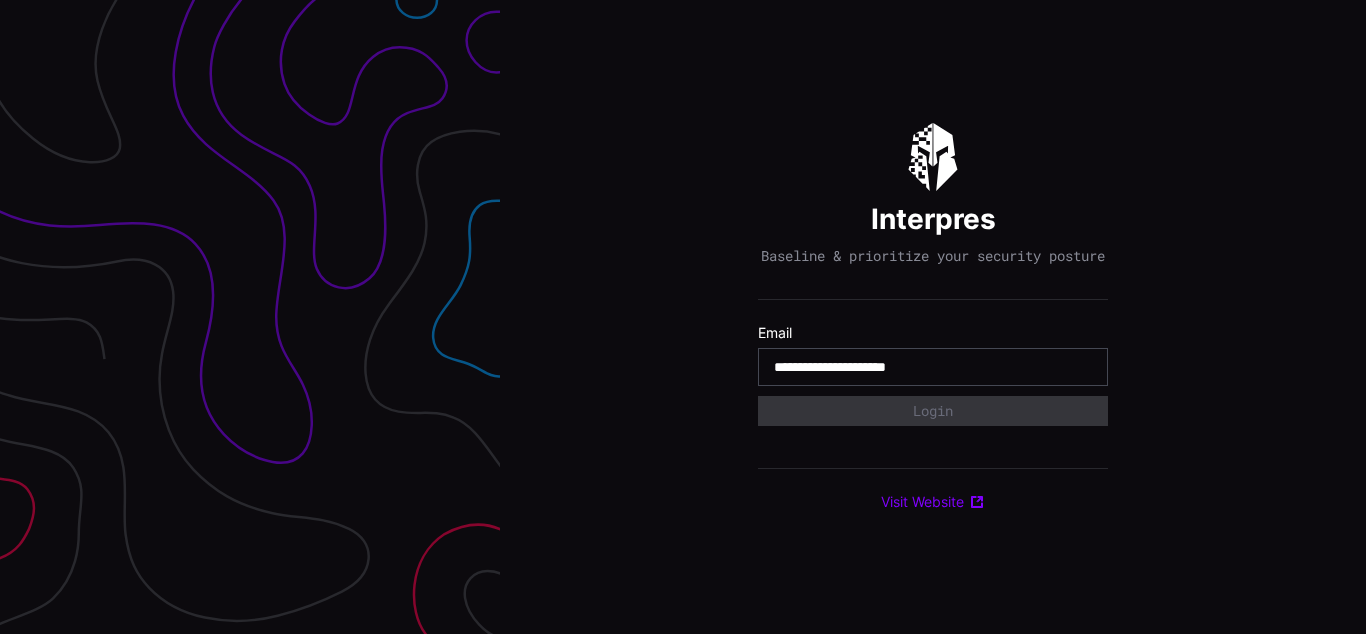 type on "**********" 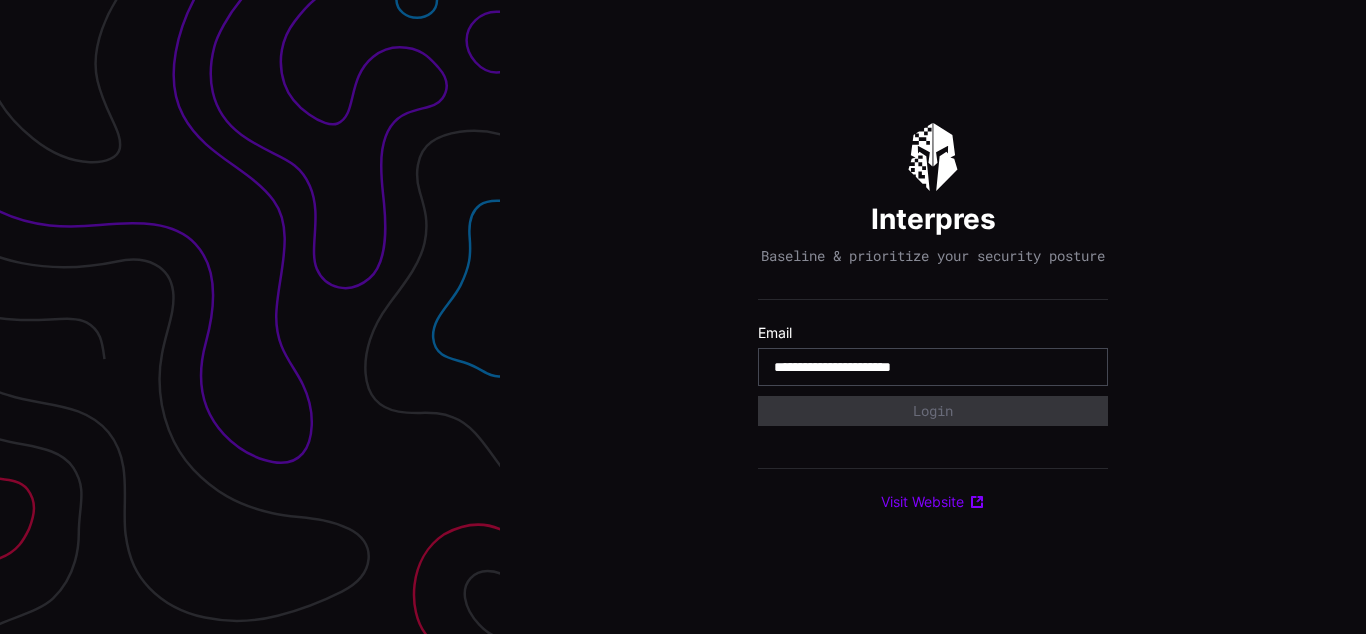 click on "**********" at bounding box center (933, 367) 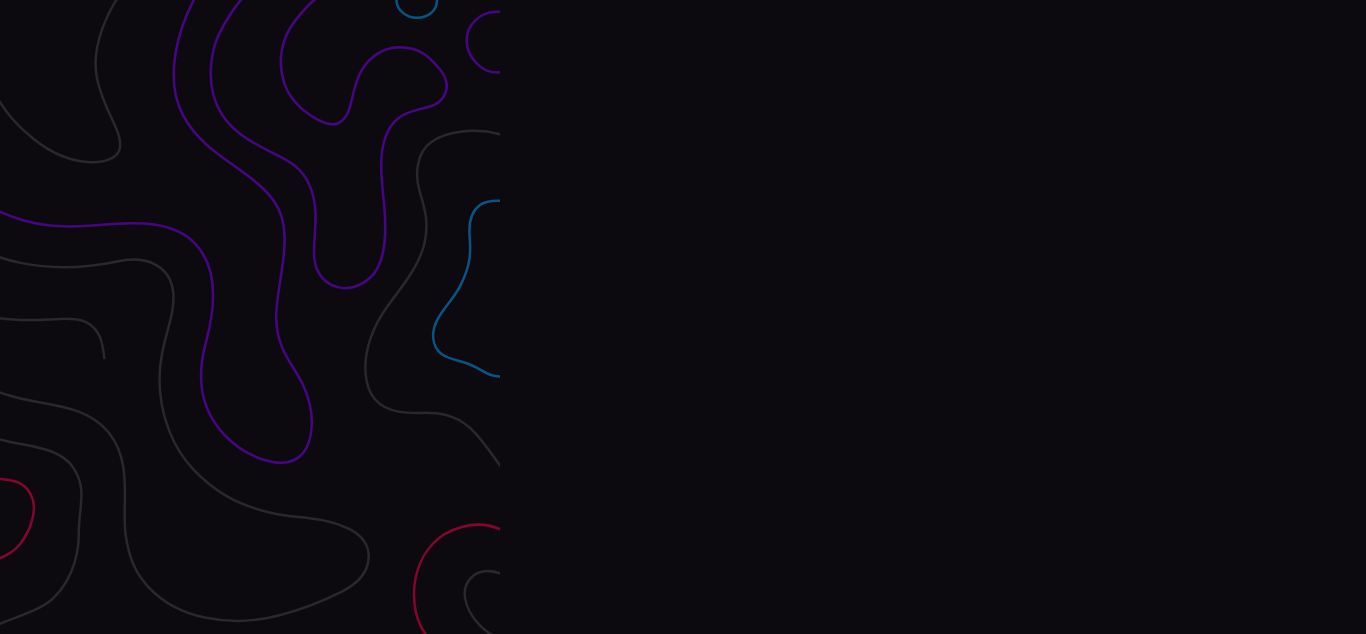 scroll, scrollTop: 0, scrollLeft: 0, axis: both 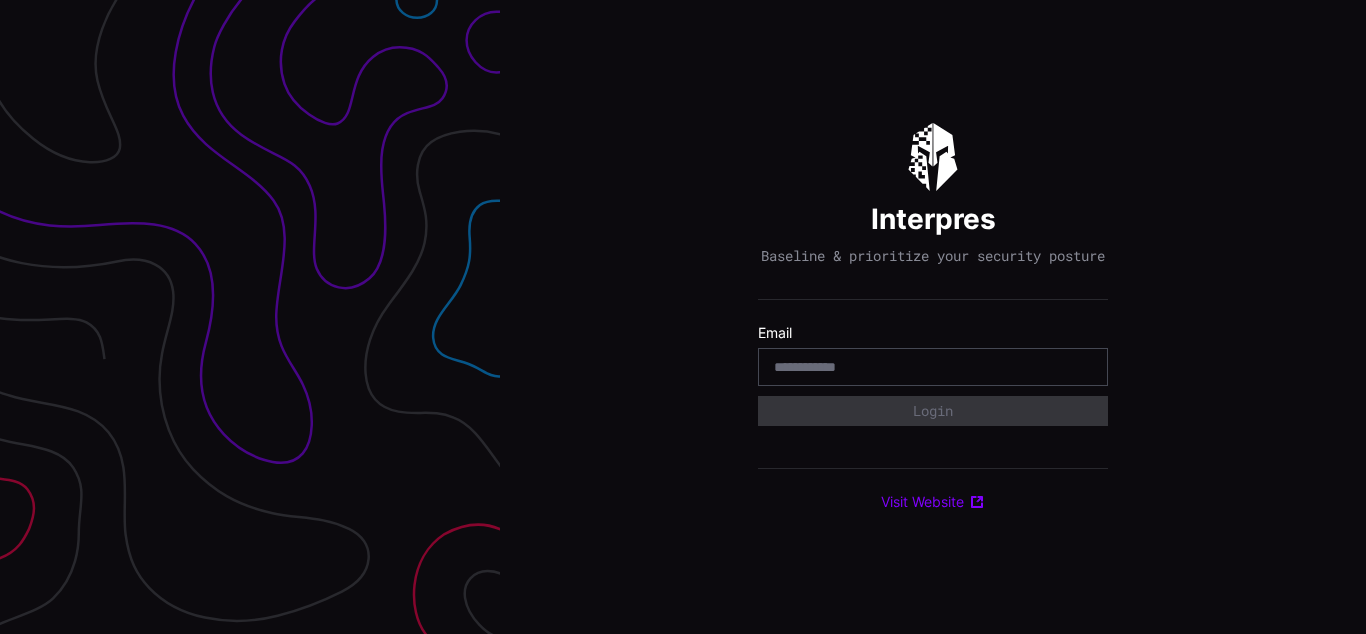 click on "Interpres Baseline & prioritize your security posture Email Login Visit Website" at bounding box center (933, 317) 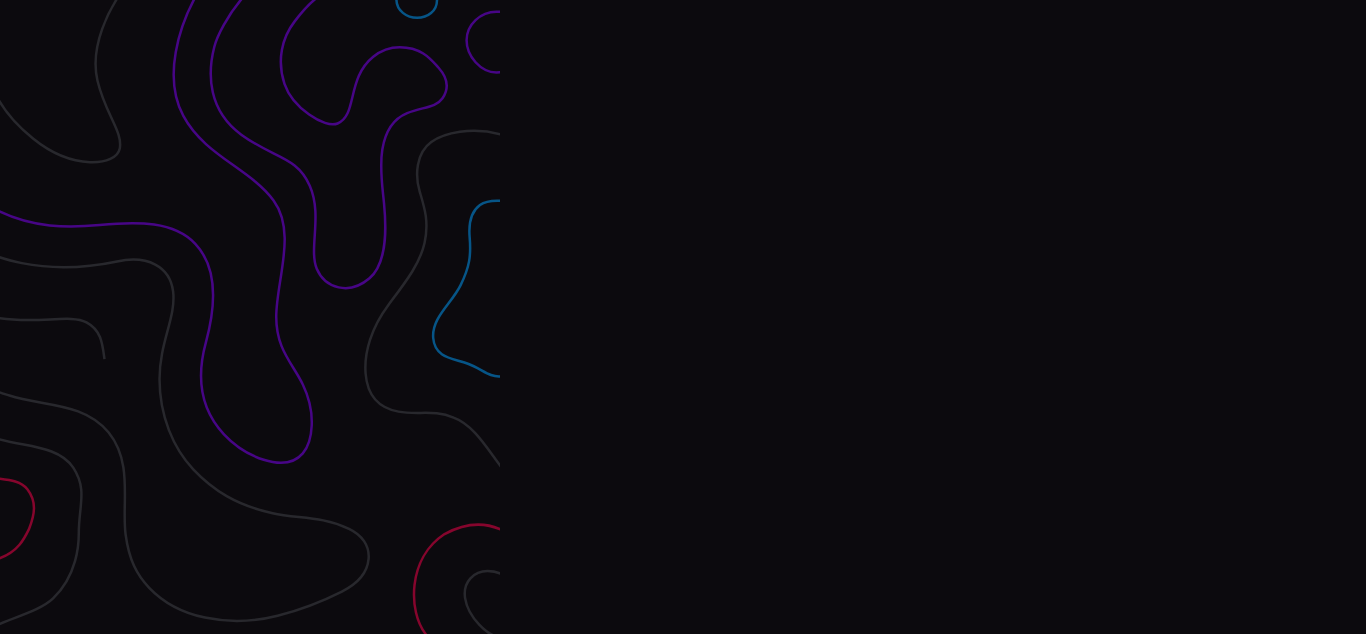 scroll, scrollTop: 0, scrollLeft: 0, axis: both 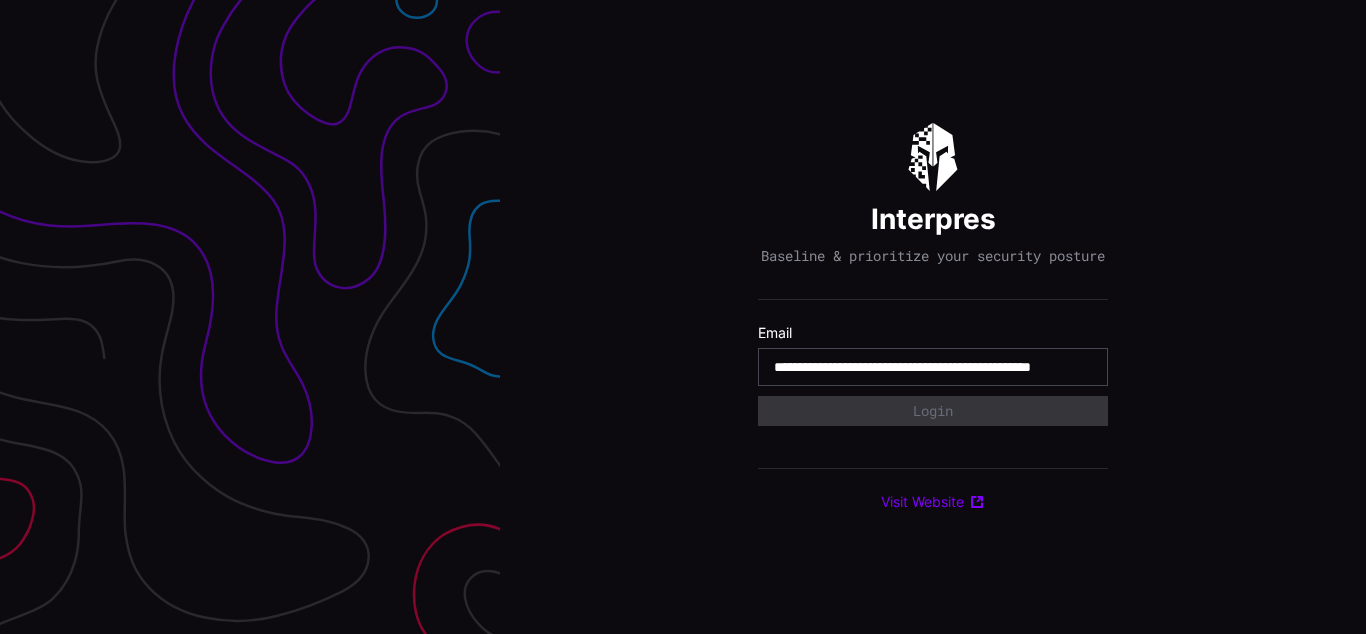 type on "**********" 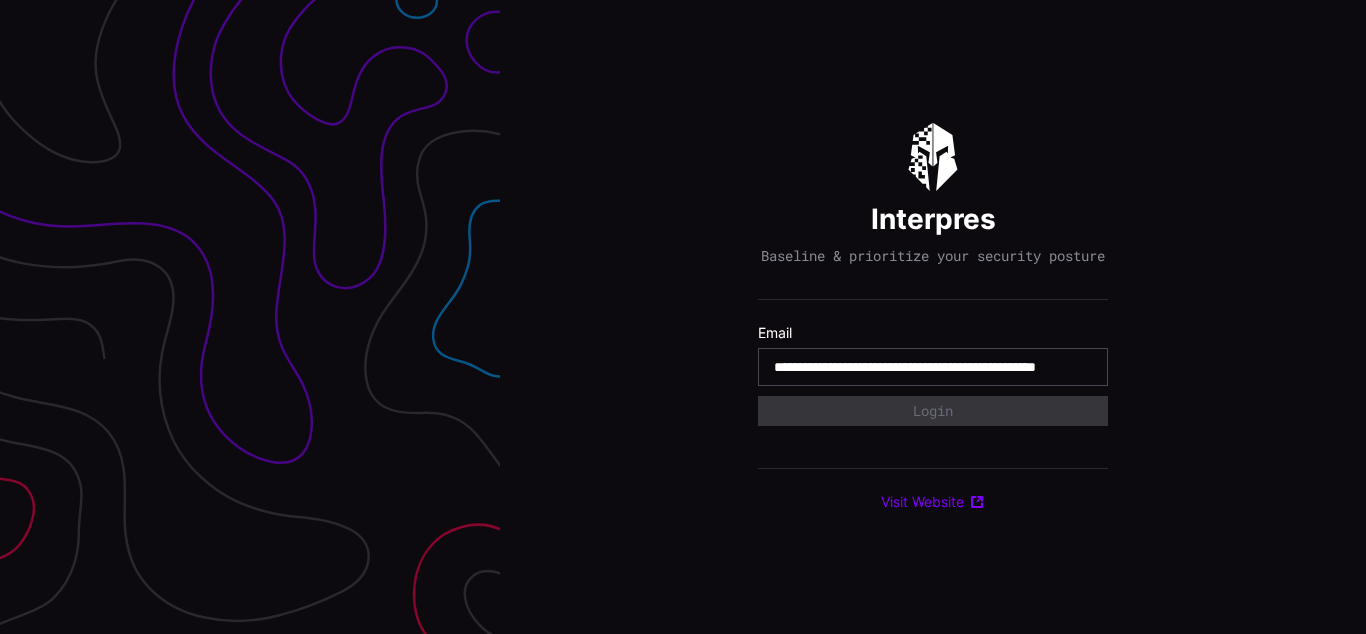 click on "**********" at bounding box center (933, 367) 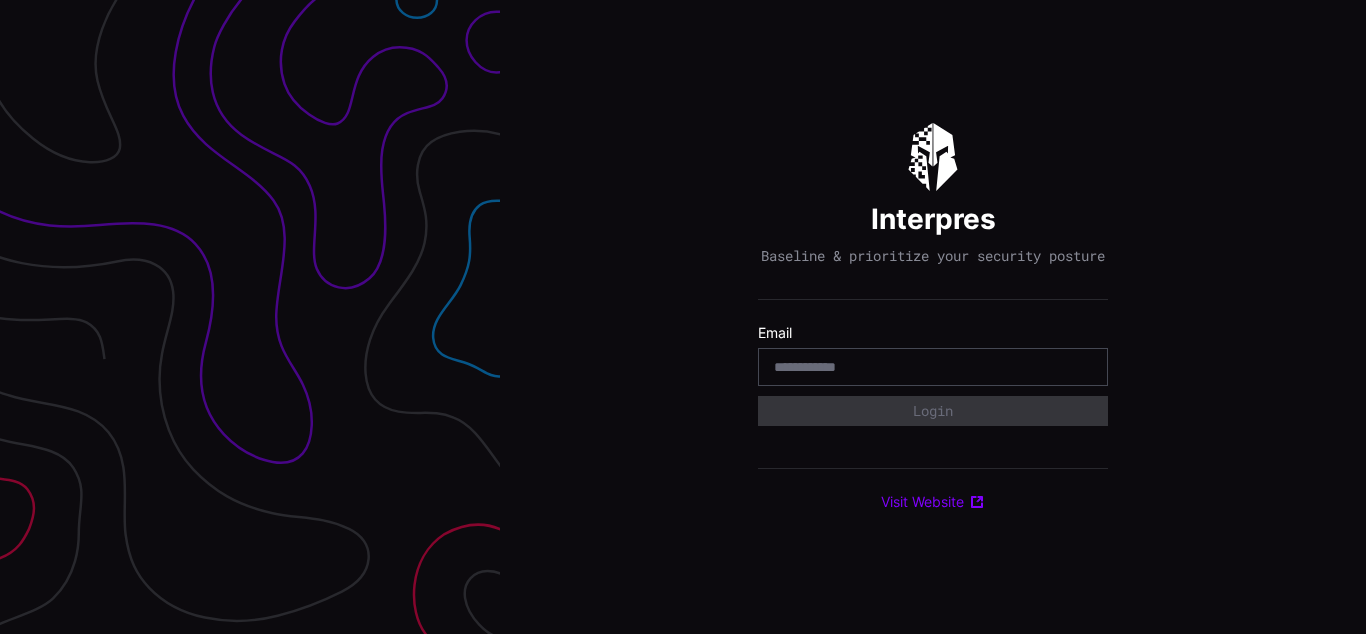 scroll, scrollTop: 0, scrollLeft: 0, axis: both 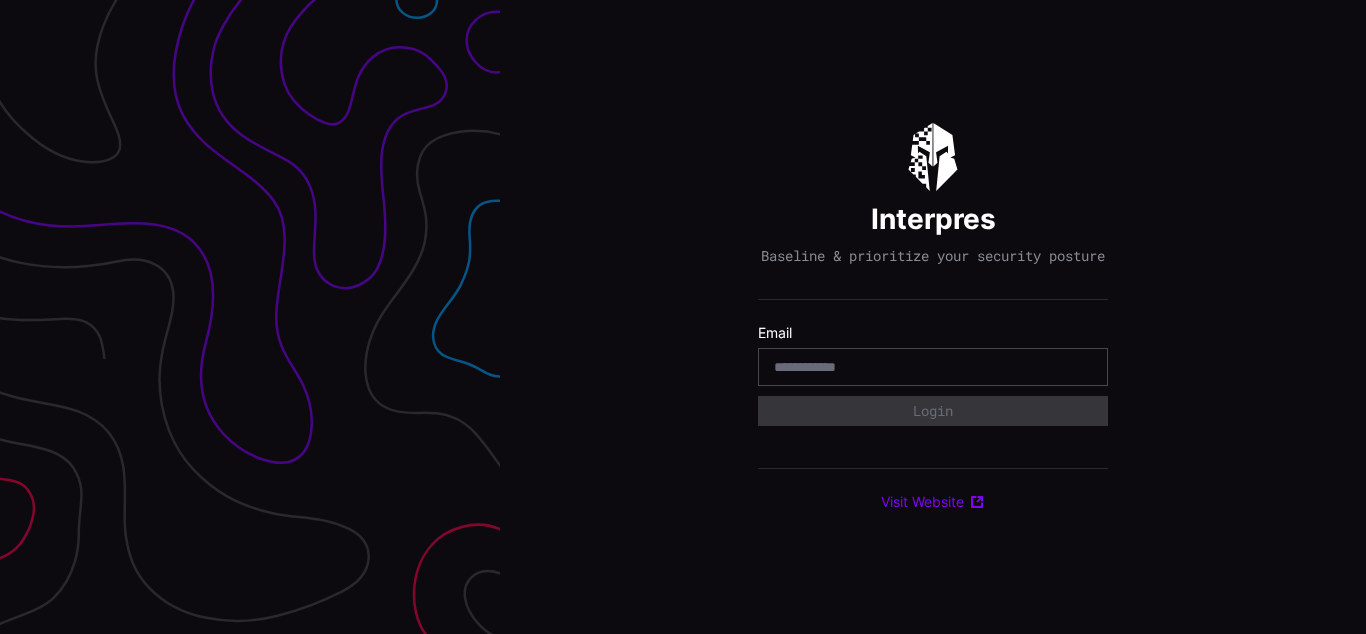 click on "Interpres Baseline & prioritize your security posture Email Login Visit Website" at bounding box center [933, 317] 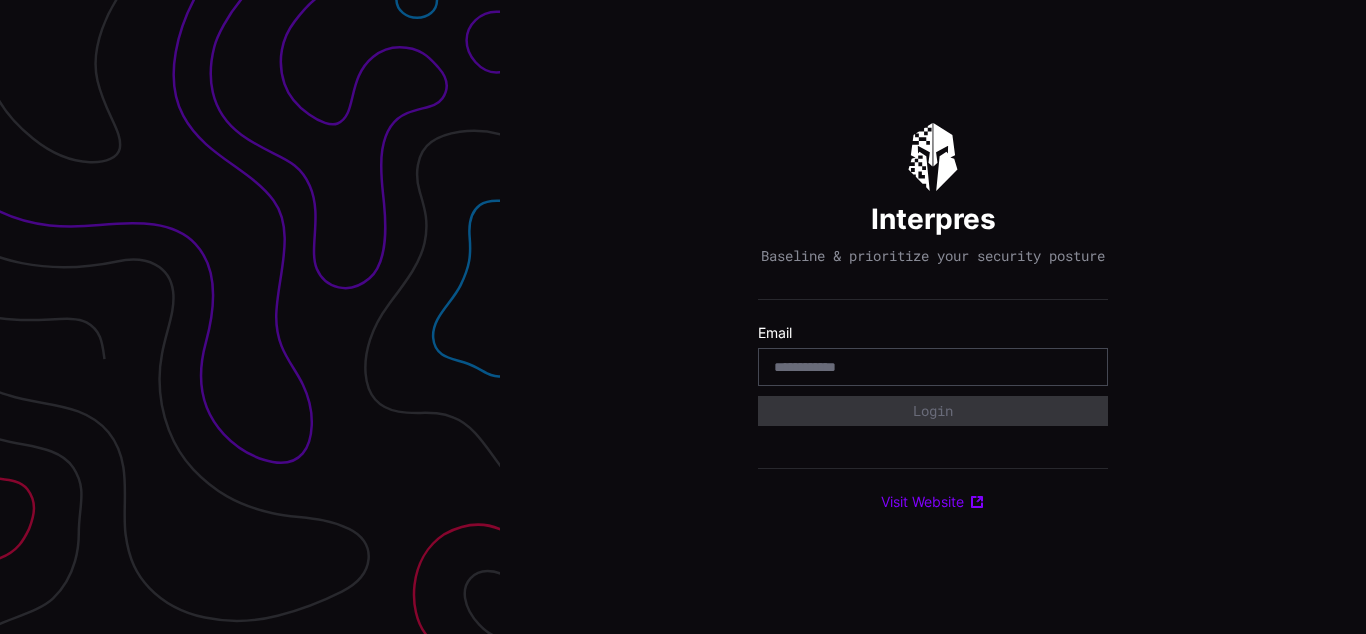 scroll, scrollTop: 0, scrollLeft: 0, axis: both 